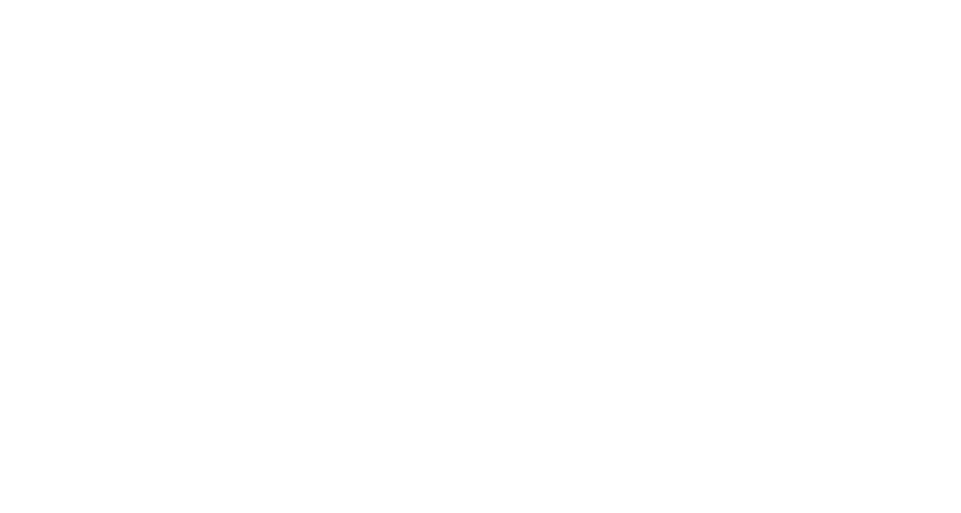 scroll, scrollTop: 0, scrollLeft: 0, axis: both 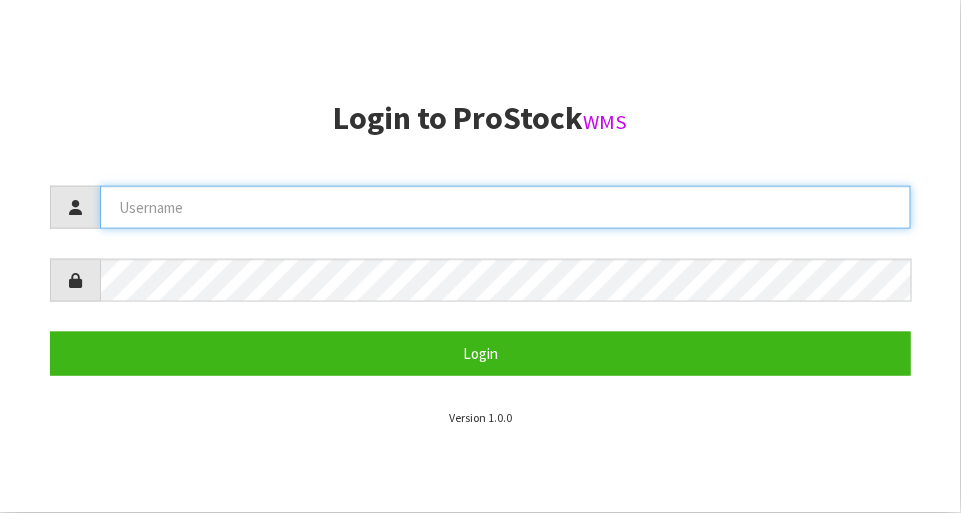 click at bounding box center (505, 207) 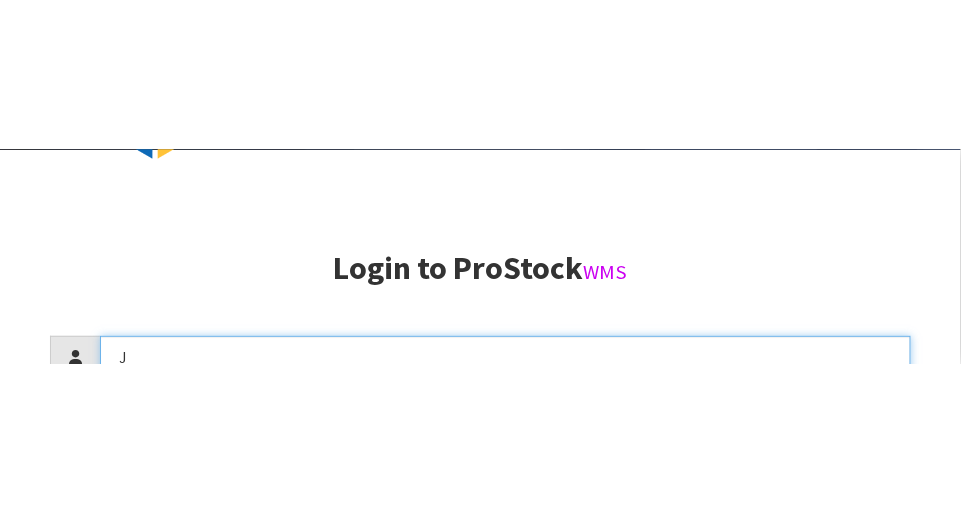 scroll, scrollTop: 217, scrollLeft: 0, axis: vertical 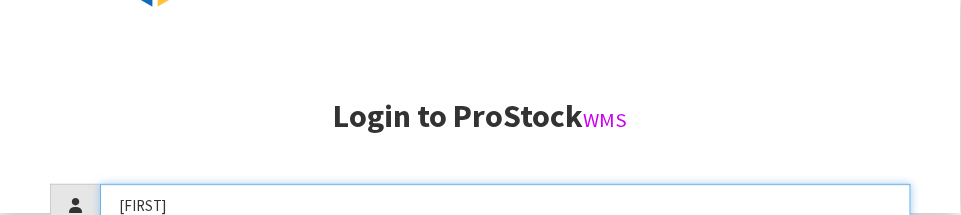 type on "[FIRST]" 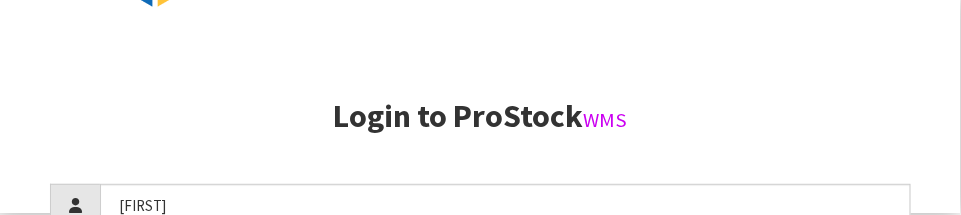 click on "Login to ProStock  WMS" at bounding box center [480, 116] 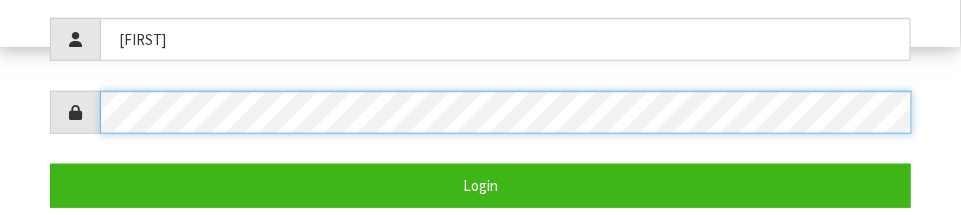 scroll, scrollTop: 388, scrollLeft: 0, axis: vertical 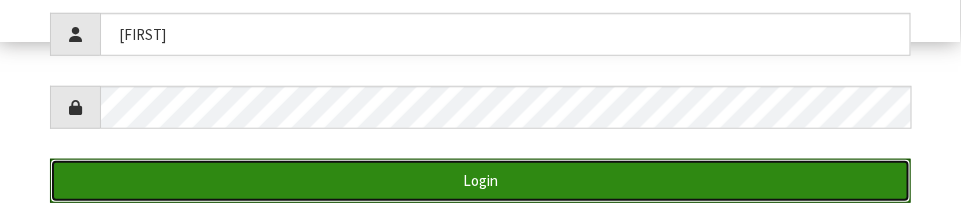 click on "Login" at bounding box center [480, 180] 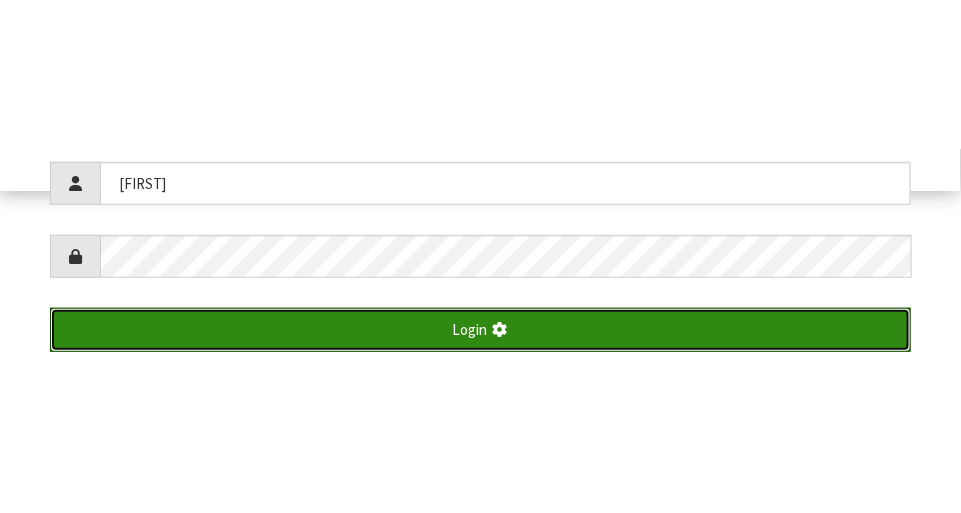 scroll, scrollTop: 513, scrollLeft: 0, axis: vertical 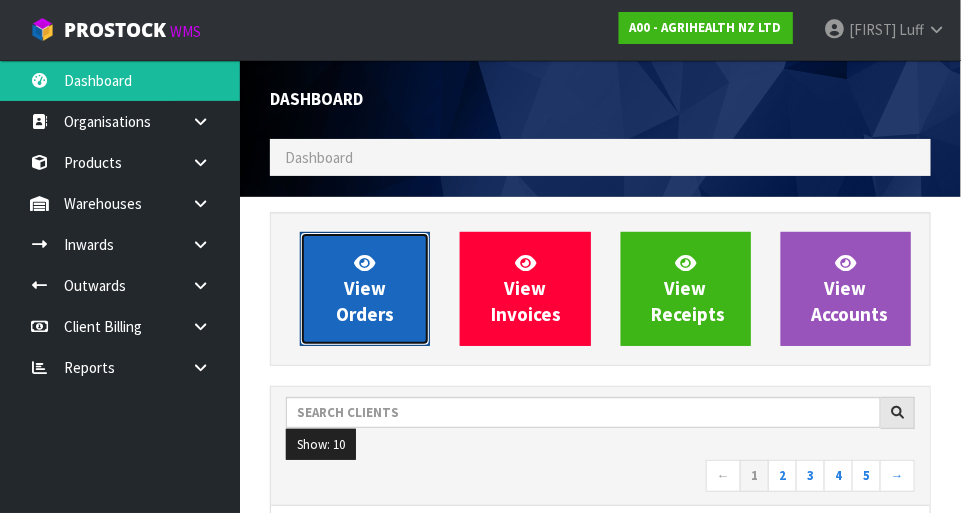 click on "View
Orders" at bounding box center [365, 289] 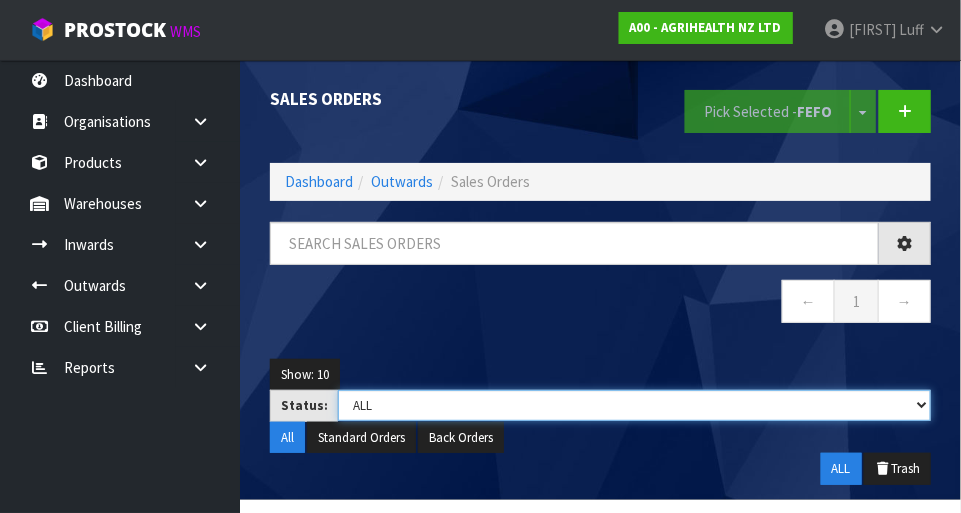 click on "Draft Pending Allocated Pending Pick Goods Picked Goods Packed Pending Charges Finalised Cancelled Review ALL" at bounding box center (634, 405) 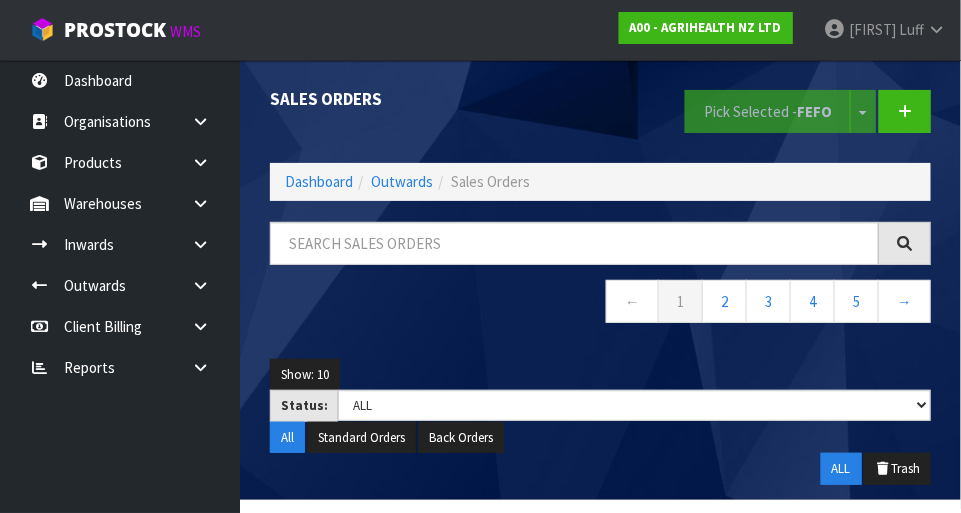 click on "←
1 2 3 4 5
→" at bounding box center [600, 304] 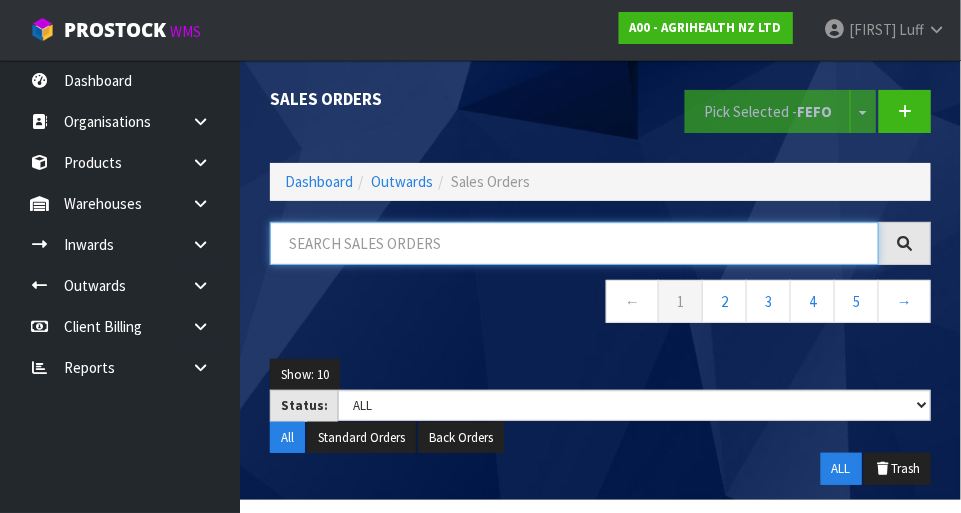 click at bounding box center [574, 243] 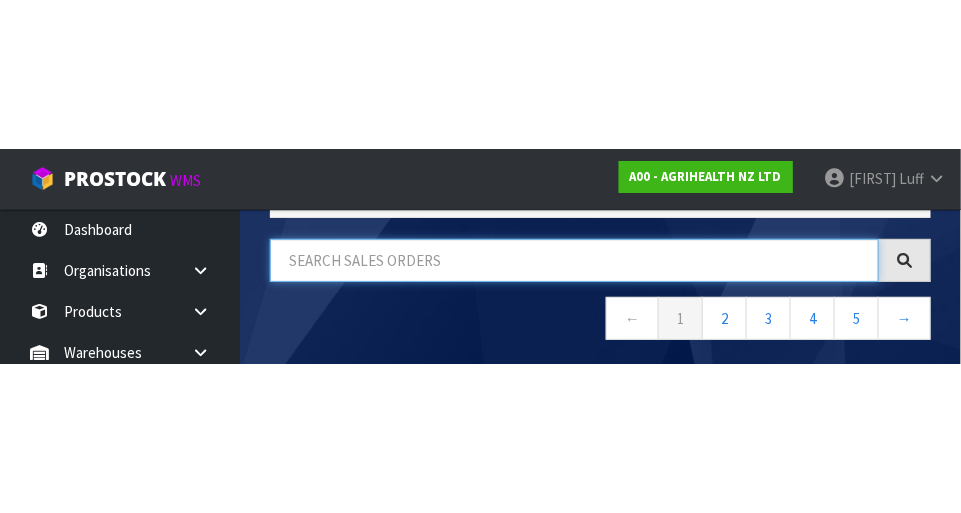 scroll, scrollTop: 135, scrollLeft: 0, axis: vertical 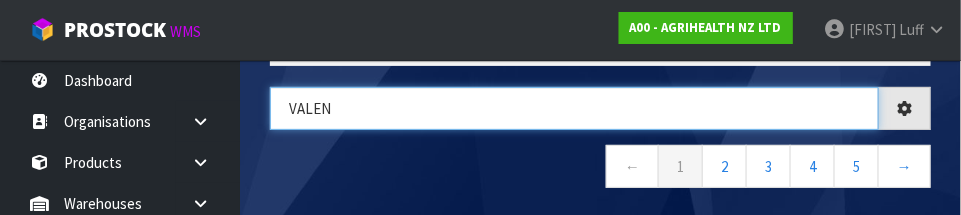 type on "Valen" 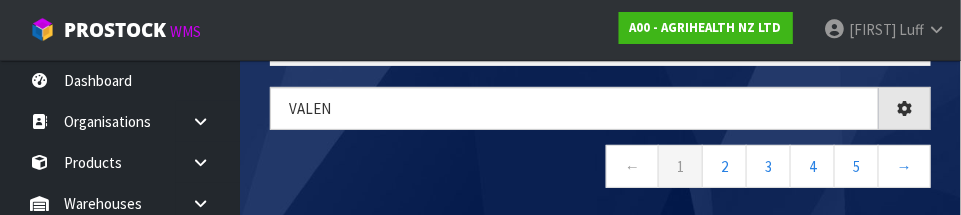 click on "←
1 2 3 4 5
→" at bounding box center [600, 169] 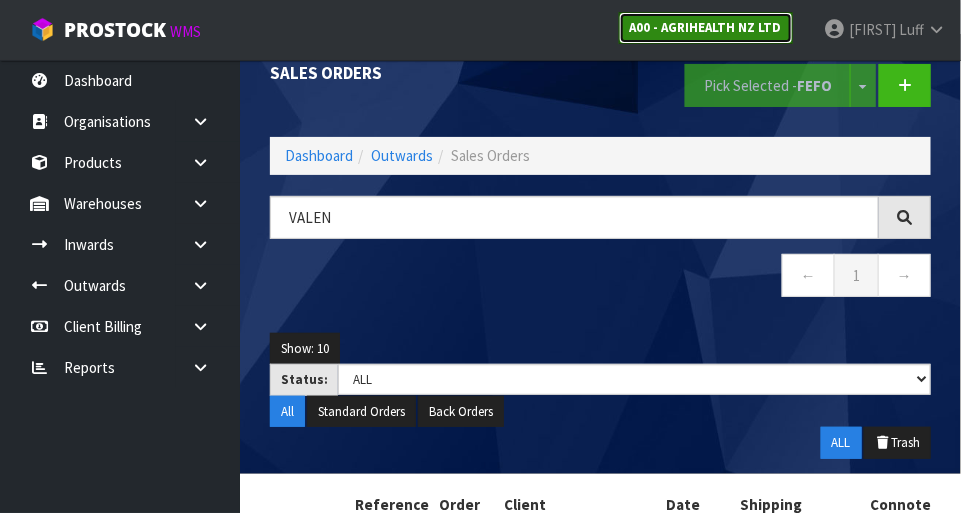 click on "A00 - AGRIHEALTH NZ LTD" at bounding box center (706, 28) 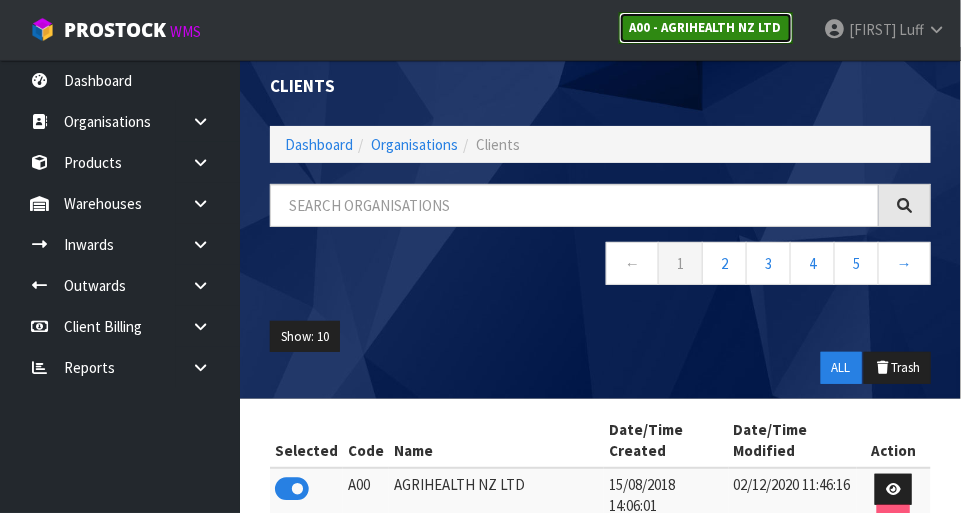 scroll, scrollTop: 26, scrollLeft: 0, axis: vertical 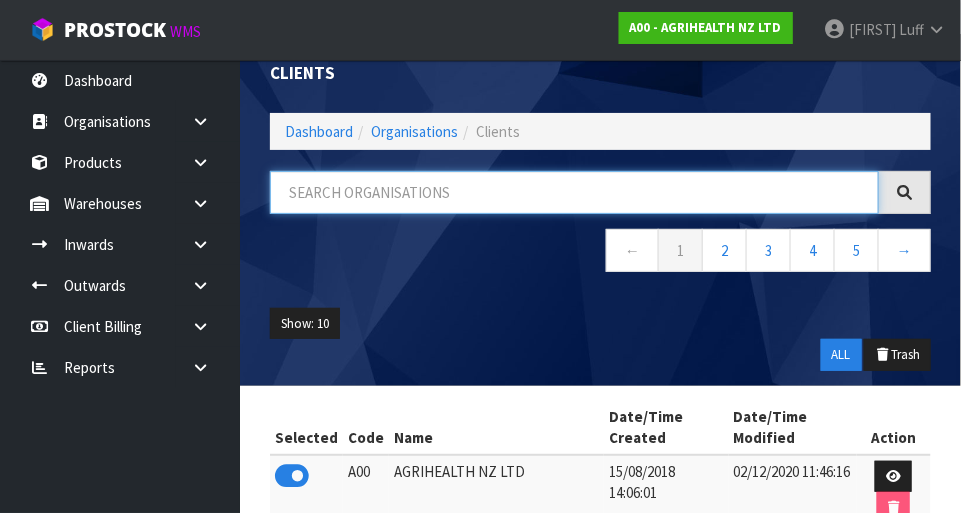 click at bounding box center [574, 192] 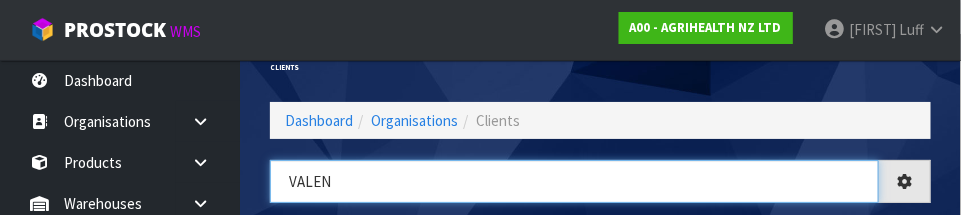 type on "VALEN" 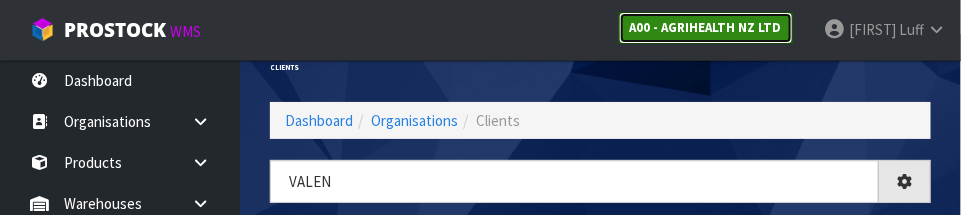 click on "A00 - AGRIHEALTH NZ LTD" at bounding box center (706, 28) 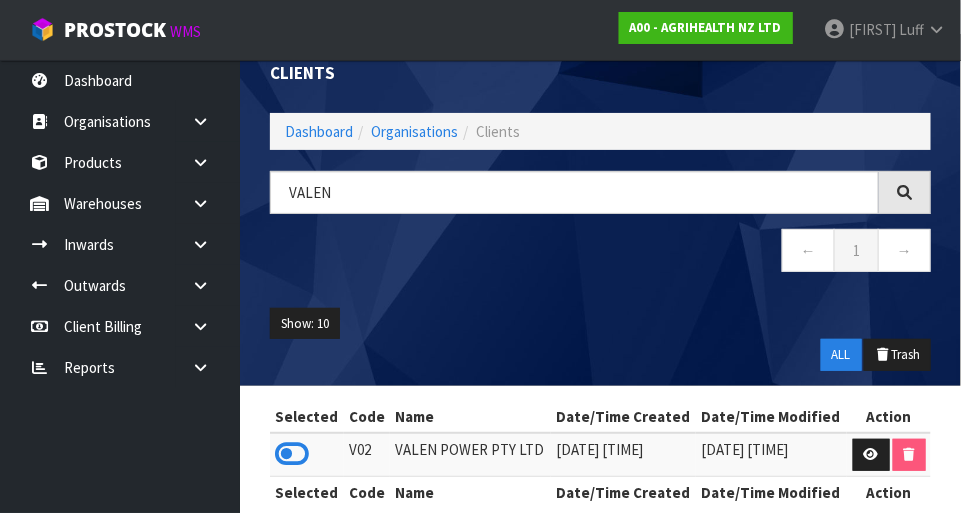 click at bounding box center [292, 454] 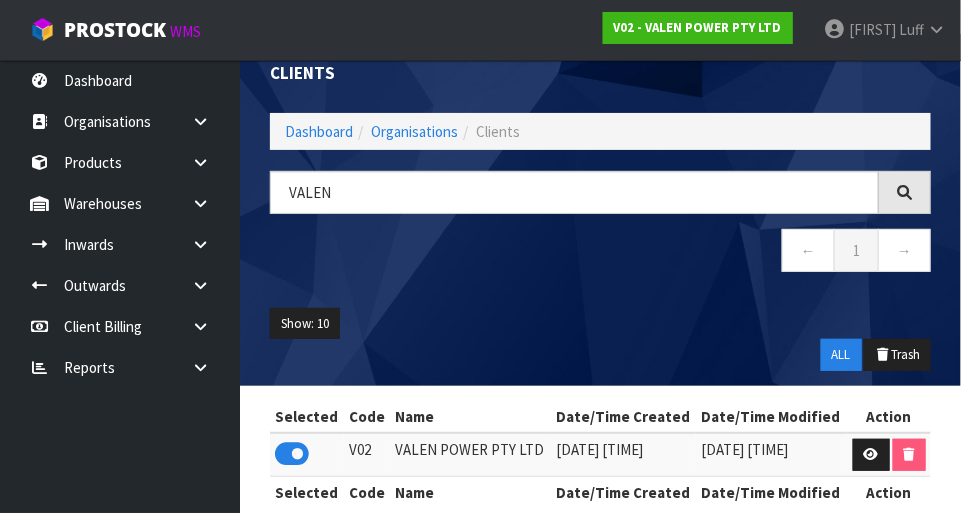 click at bounding box center (208, 121) 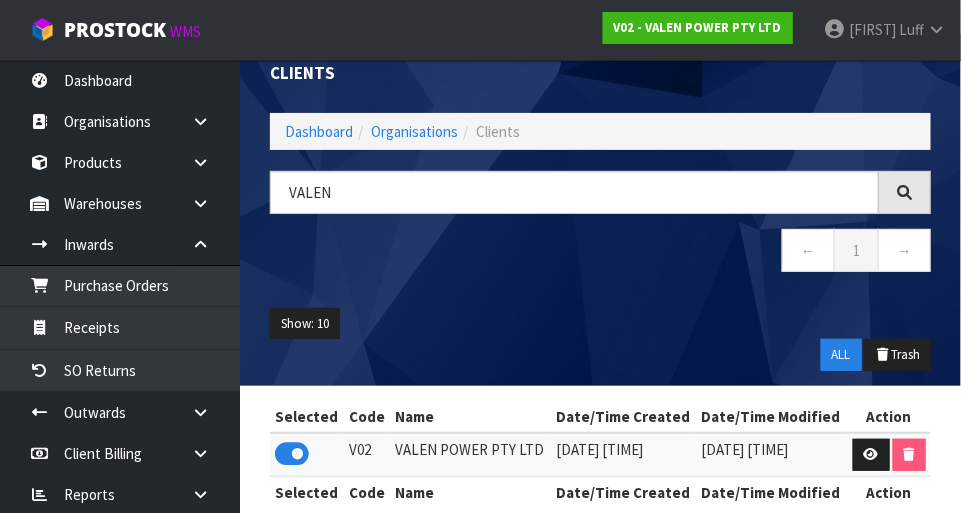 click at bounding box center [208, 121] 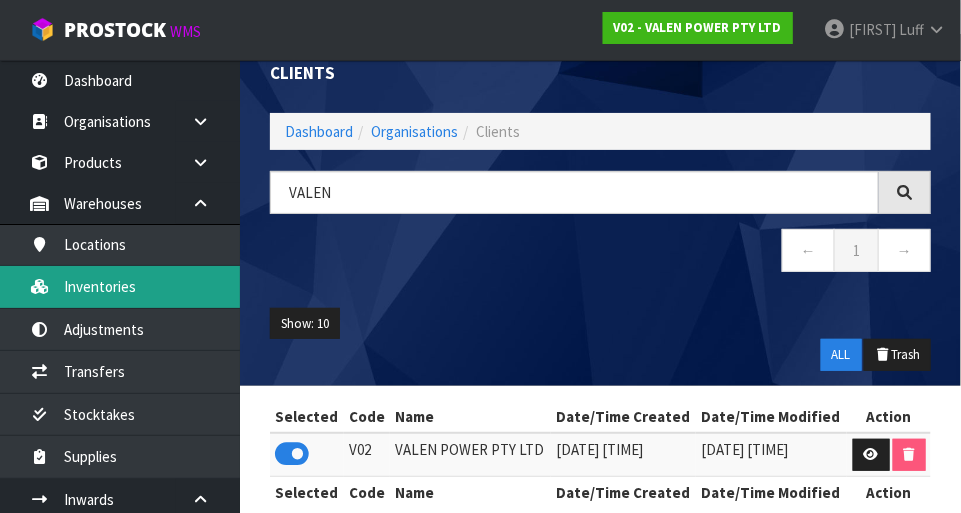 click on "Inventories" at bounding box center (120, 286) 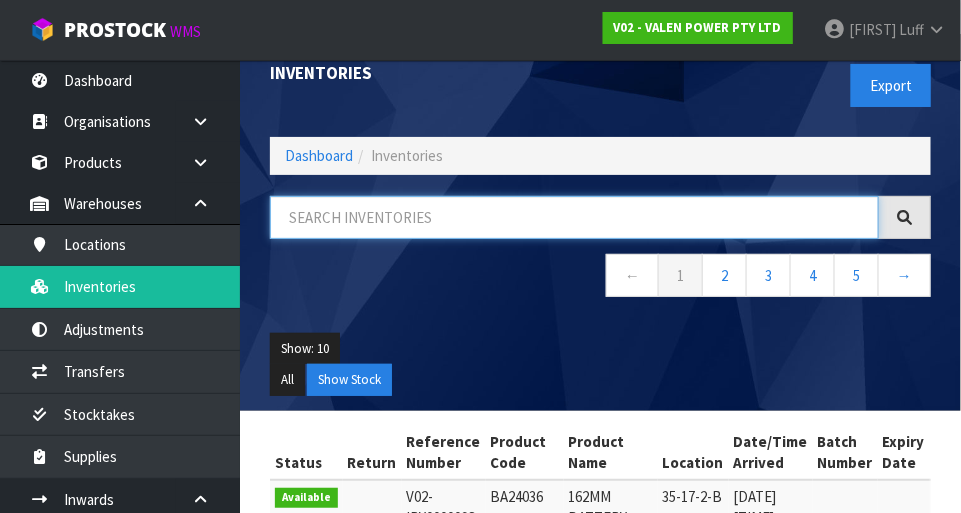 click at bounding box center (574, 217) 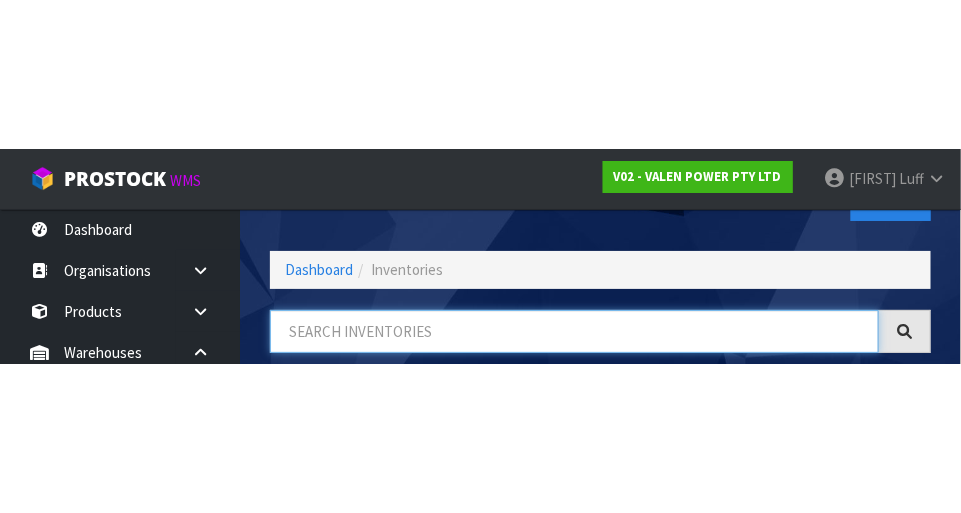 scroll, scrollTop: 135, scrollLeft: 0, axis: vertical 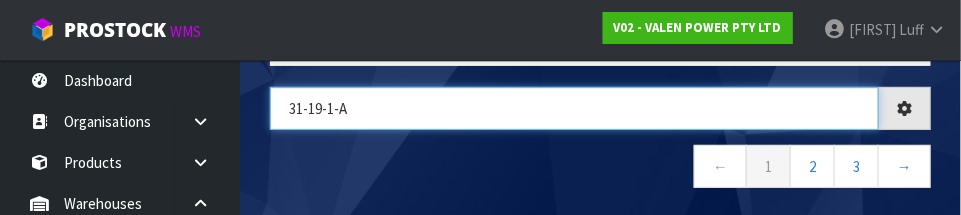 type on "31-19-1-a" 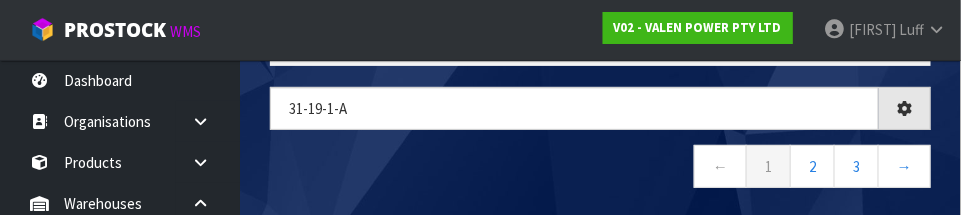 click on "←
1 2 3
→" at bounding box center (600, 169) 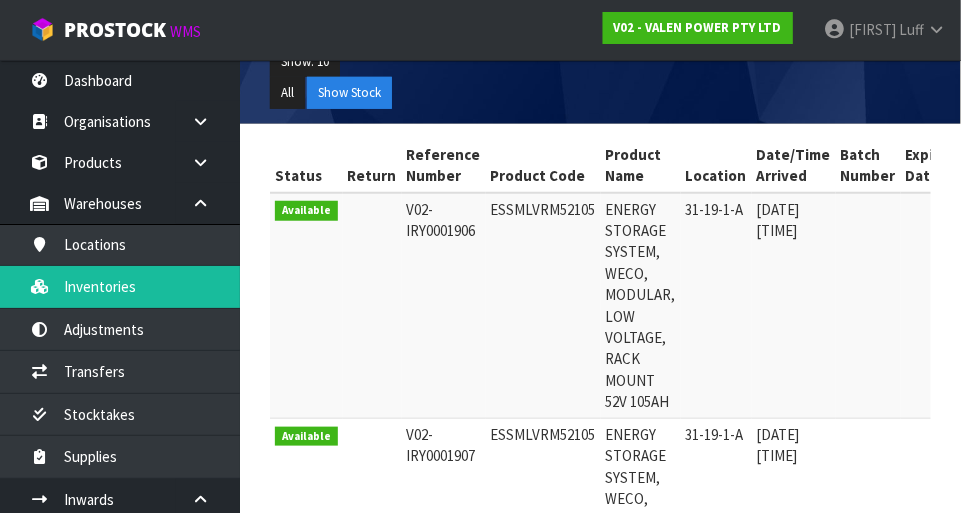 scroll, scrollTop: 314, scrollLeft: 0, axis: vertical 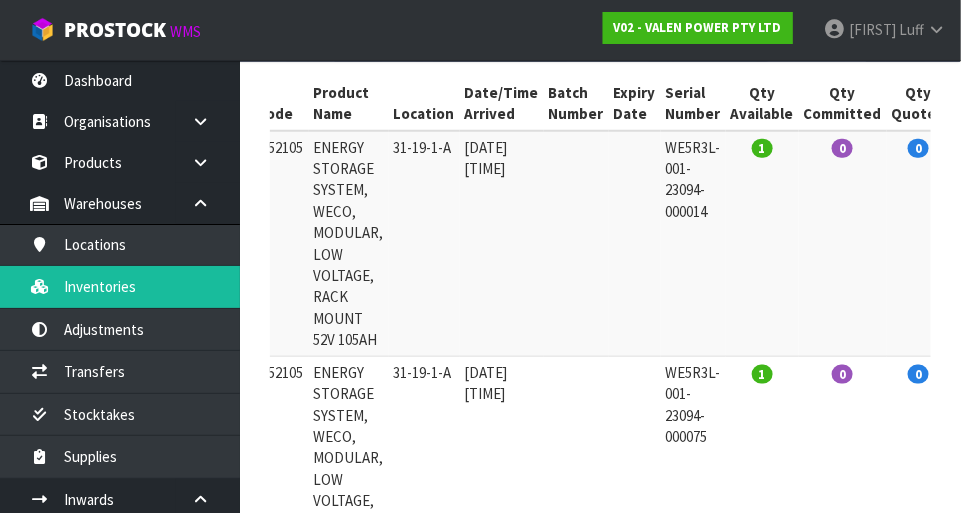 click at bounding box center (635, 244) 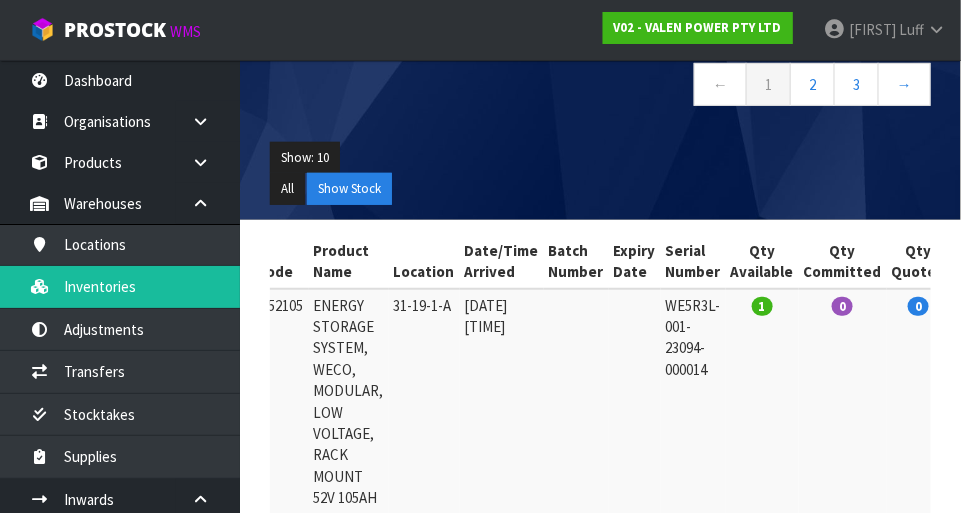 scroll, scrollTop: 0, scrollLeft: 0, axis: both 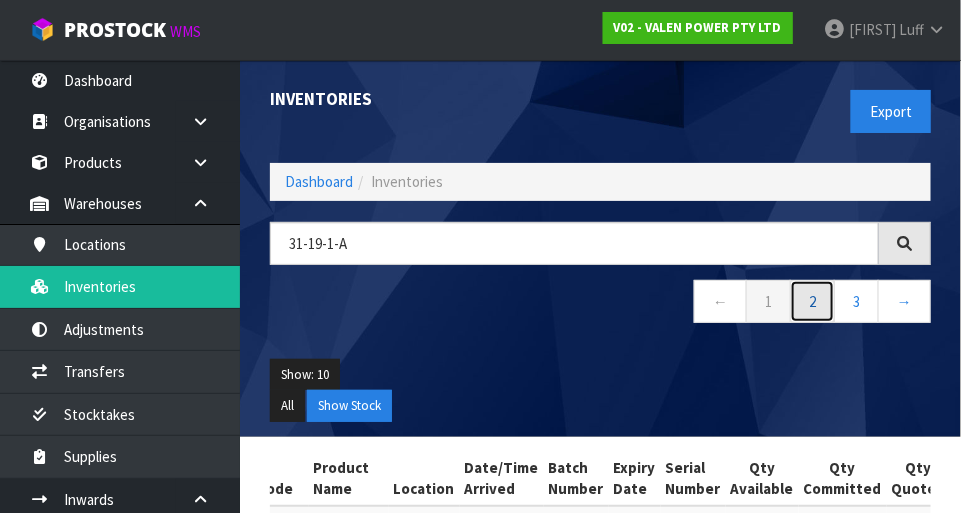 click on "2" at bounding box center (768, 301) 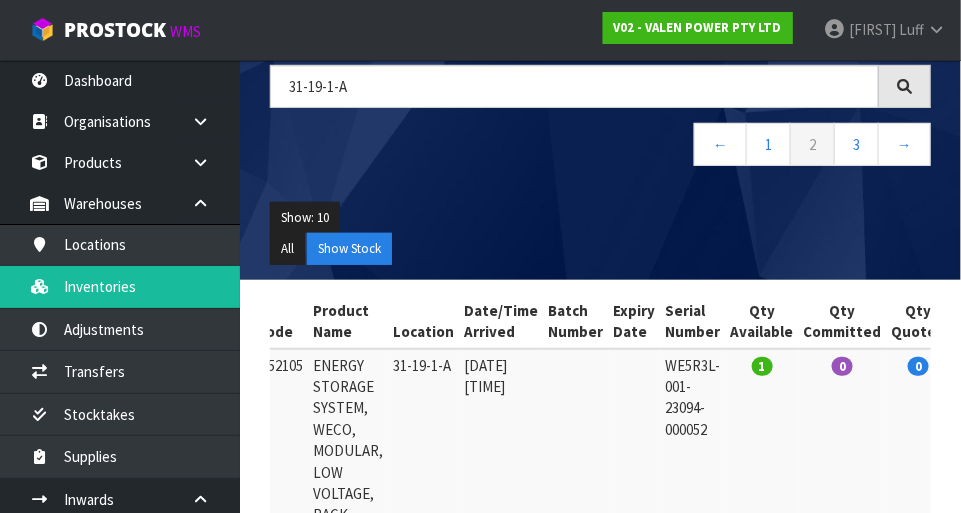 scroll, scrollTop: 153, scrollLeft: 0, axis: vertical 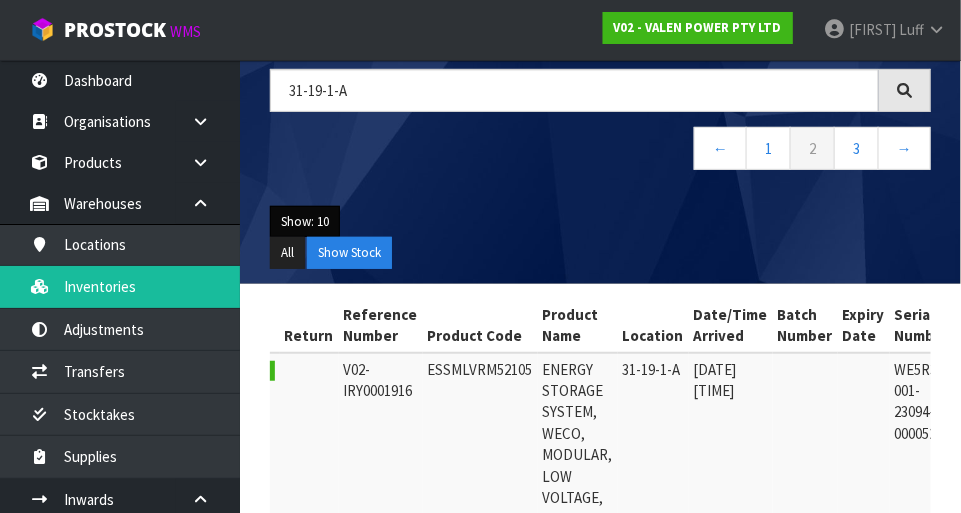 click on "Show: 10" at bounding box center [305, 222] 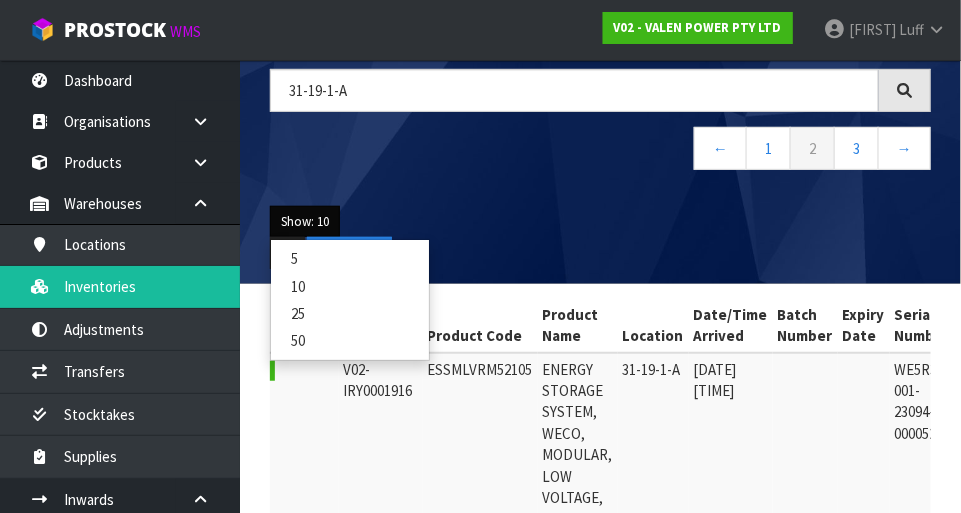 click on "25" at bounding box center (350, 258) 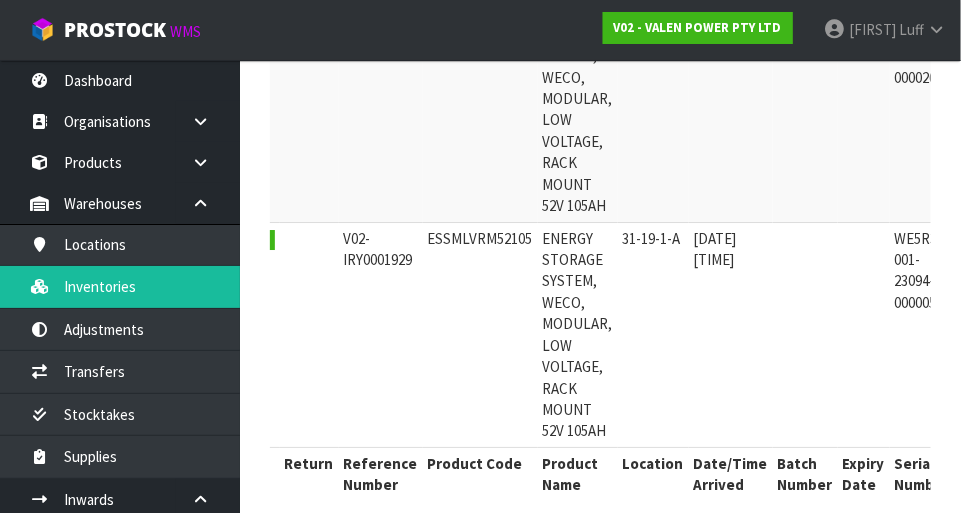 scroll, scrollTop: 5479, scrollLeft: 0, axis: vertical 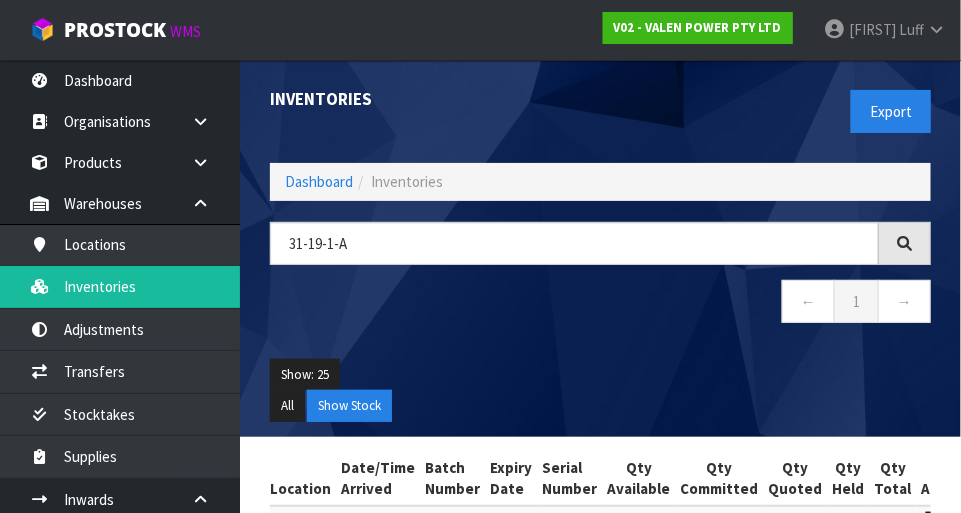 click at bounding box center (512, 619) 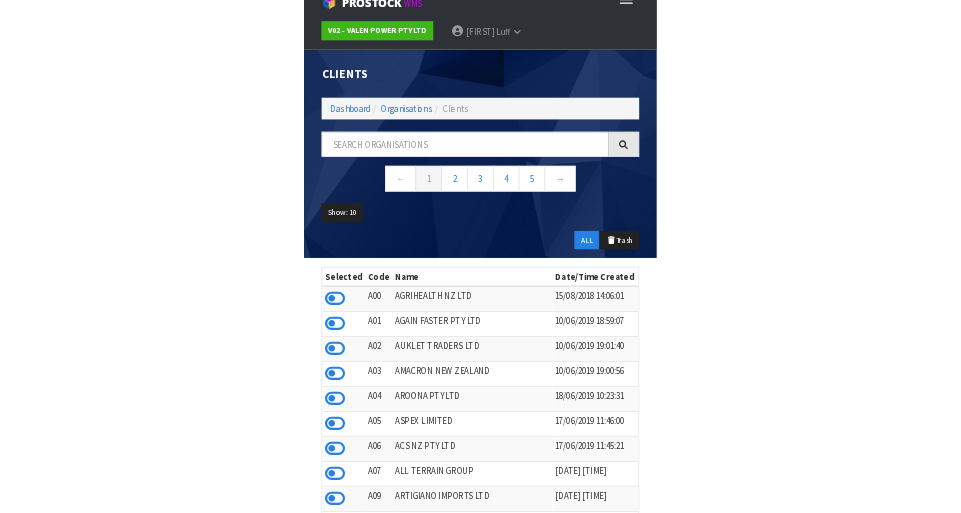 scroll, scrollTop: 52, scrollLeft: 0, axis: vertical 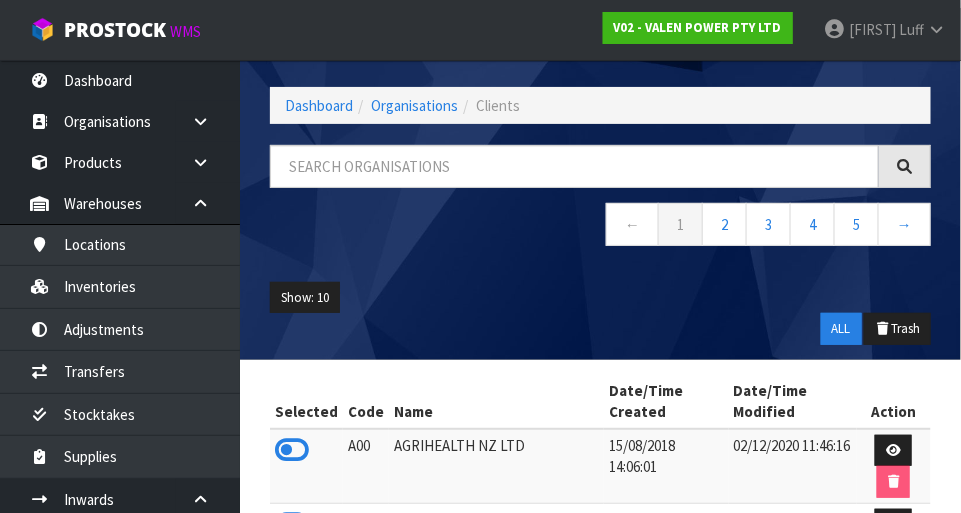 click on "[FIRST] [LAST]" at bounding box center (884, 30) 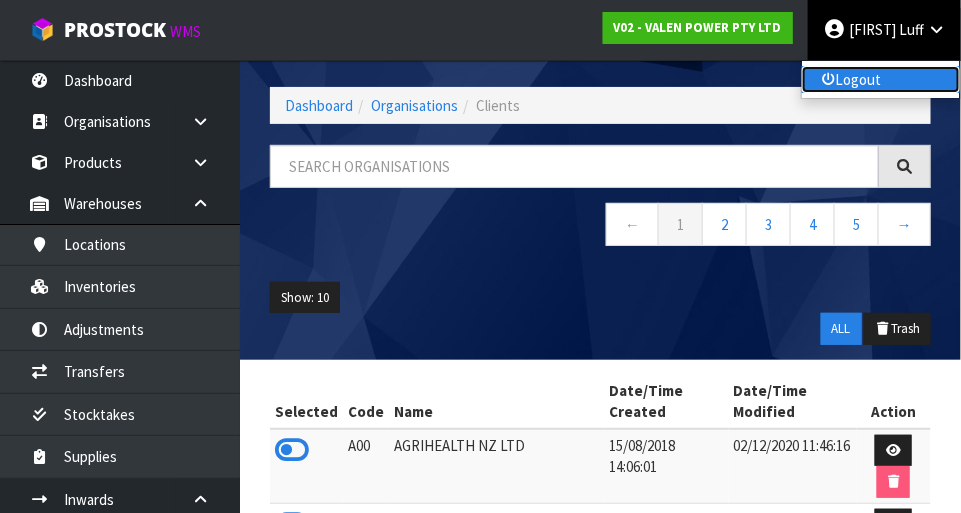 click on "Logout" at bounding box center (881, 79) 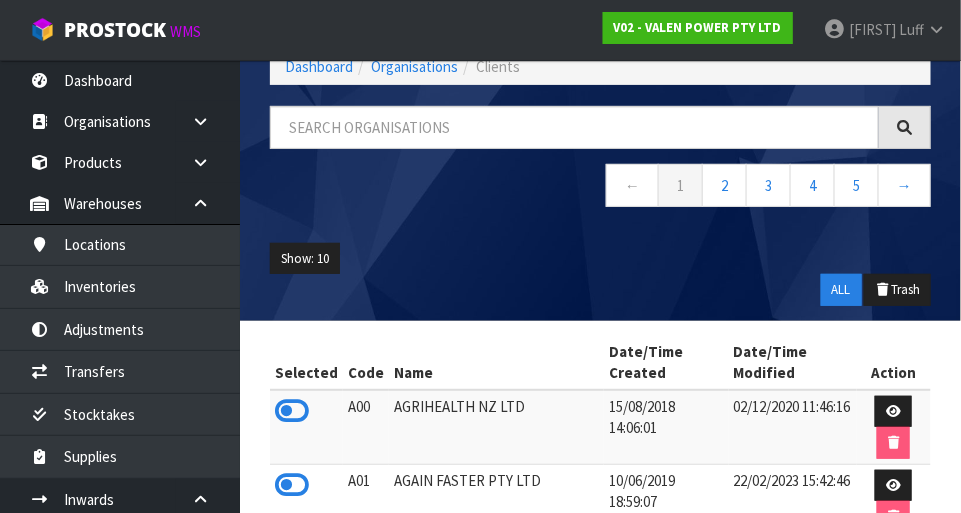 scroll, scrollTop: 96, scrollLeft: 0, axis: vertical 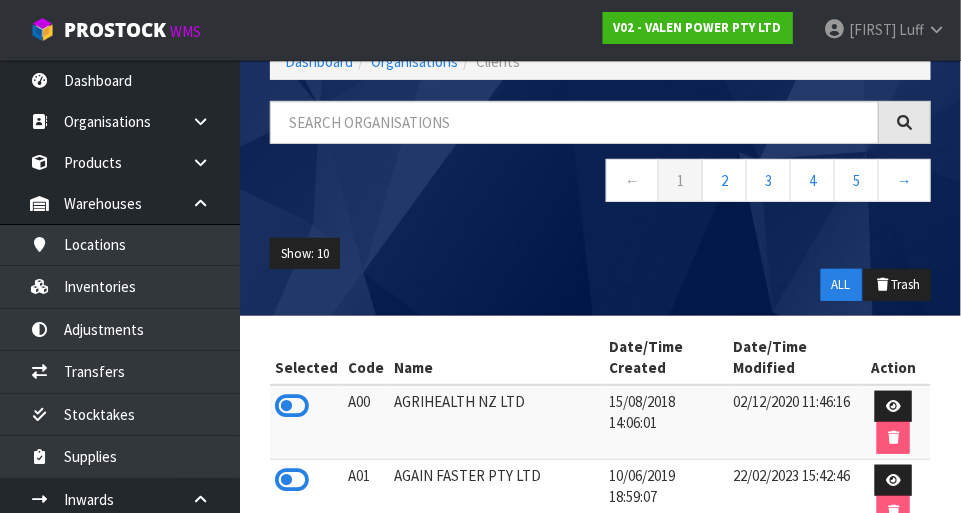click on "Luff" at bounding box center (911, 29) 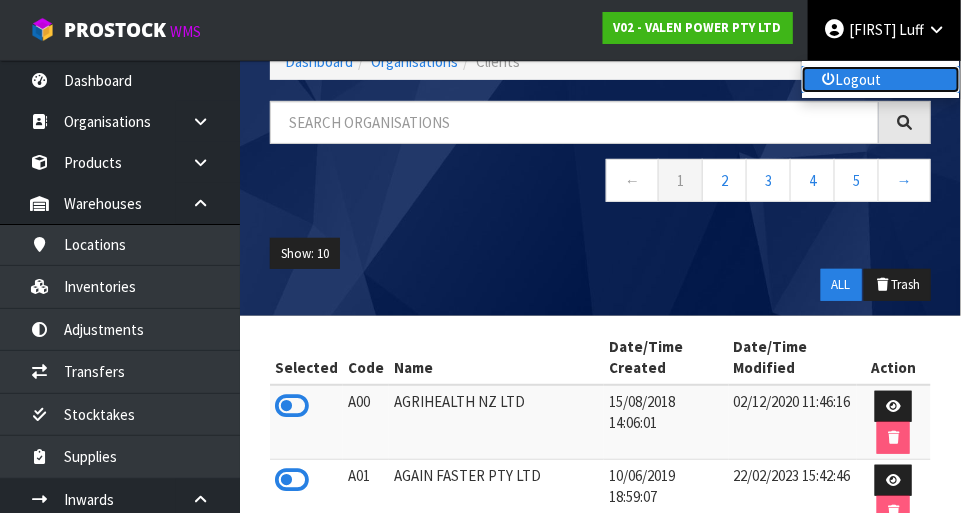 click on "Logout" at bounding box center [881, 79] 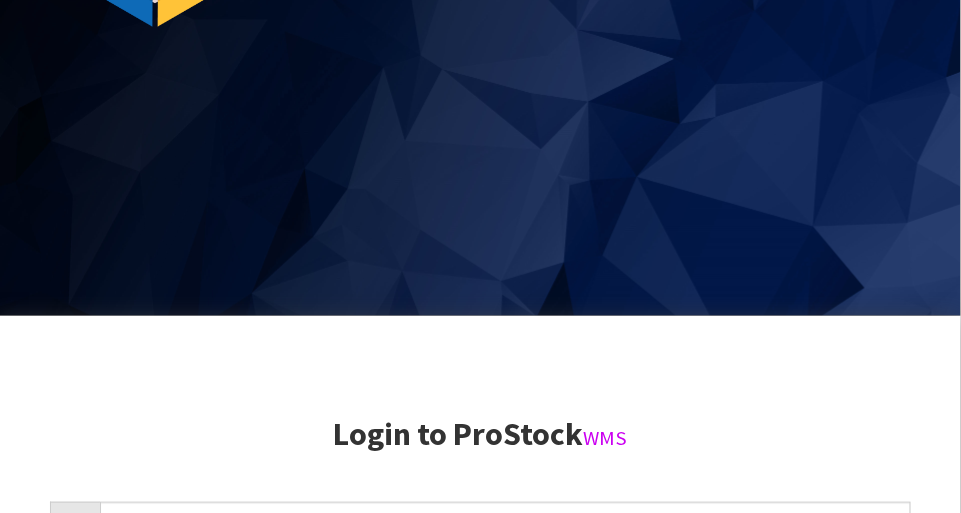 scroll, scrollTop: 513, scrollLeft: 0, axis: vertical 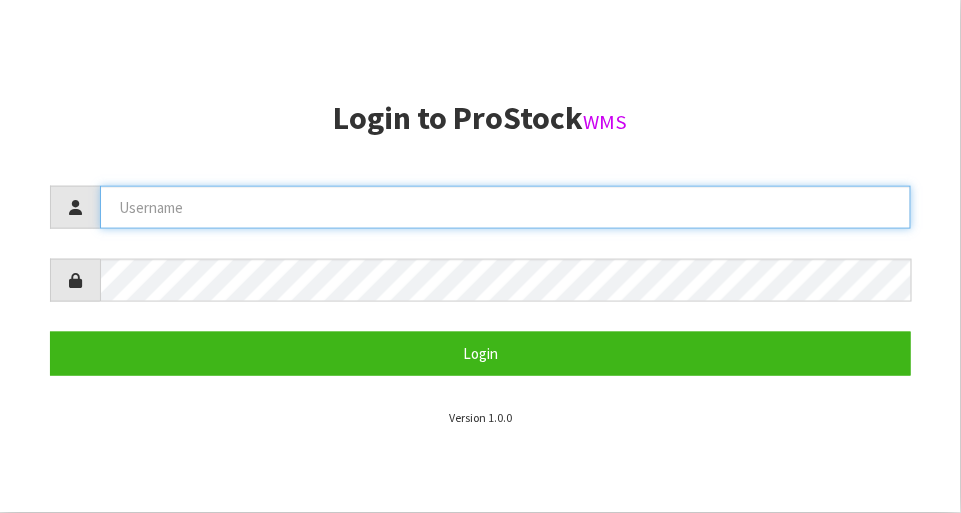 click at bounding box center [505, 207] 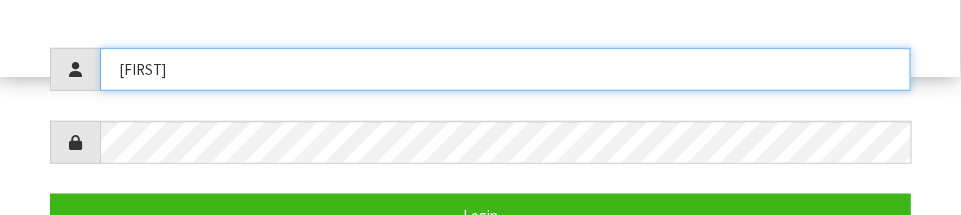 scroll, scrollTop: 342, scrollLeft: 0, axis: vertical 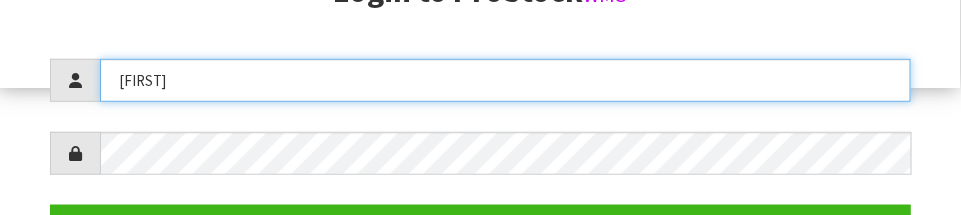type on "[FIRST]" 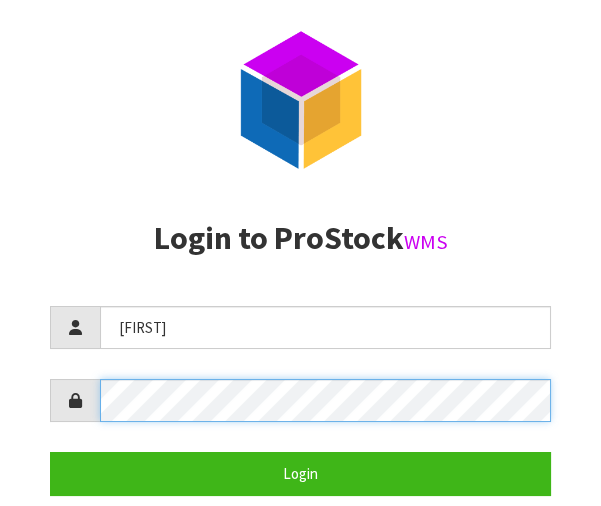 scroll, scrollTop: 0, scrollLeft: 0, axis: both 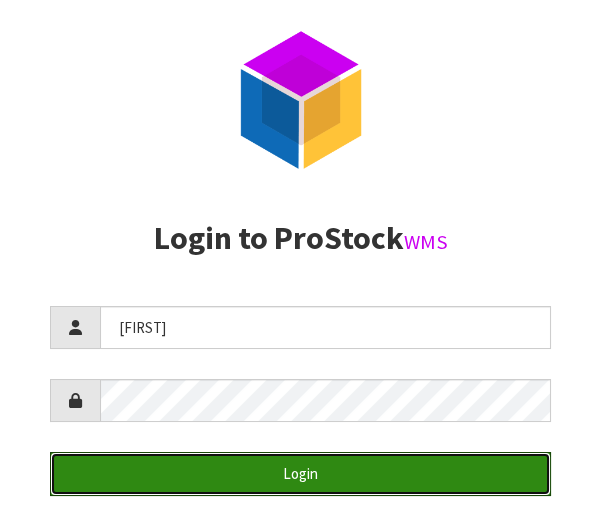 click on "Login" at bounding box center (300, 473) 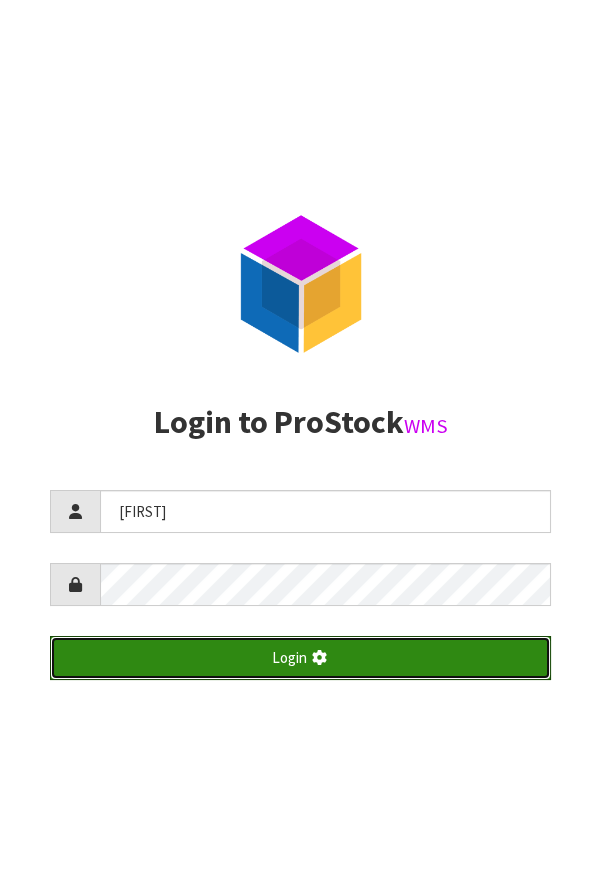 scroll, scrollTop: 0, scrollLeft: 0, axis: both 